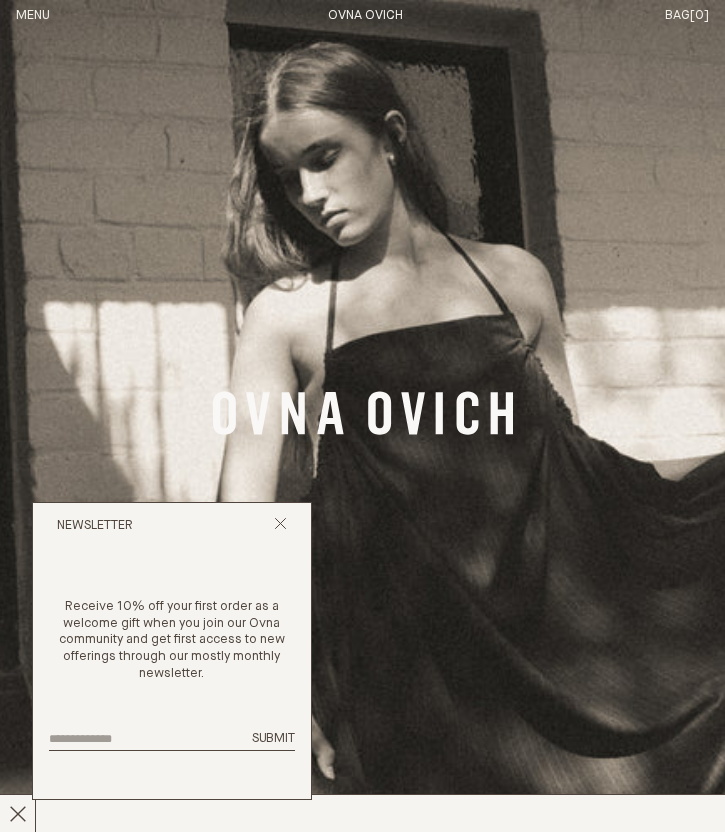 scroll, scrollTop: 0, scrollLeft: 0, axis: both 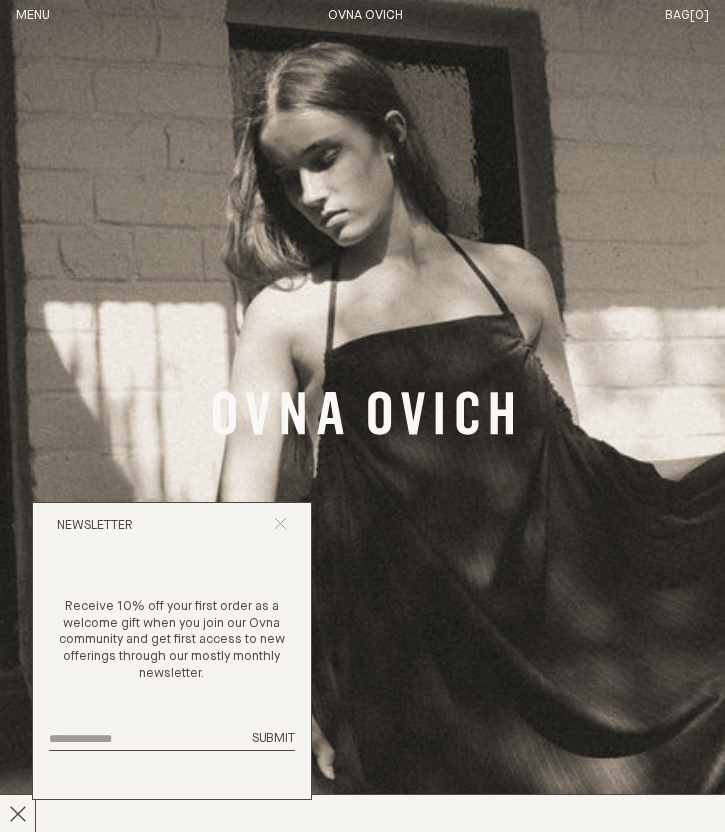 click 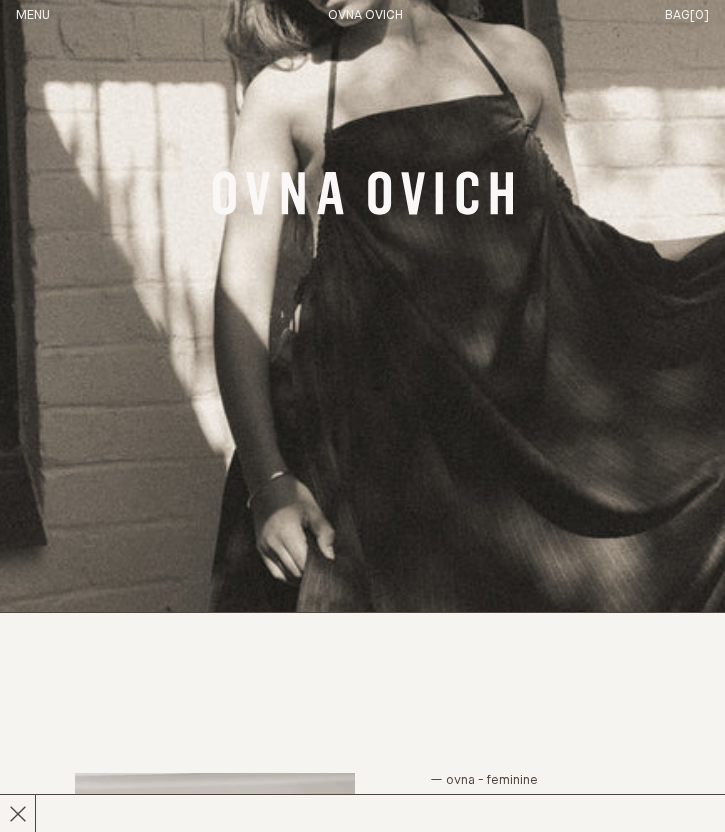 scroll, scrollTop: 0, scrollLeft: 0, axis: both 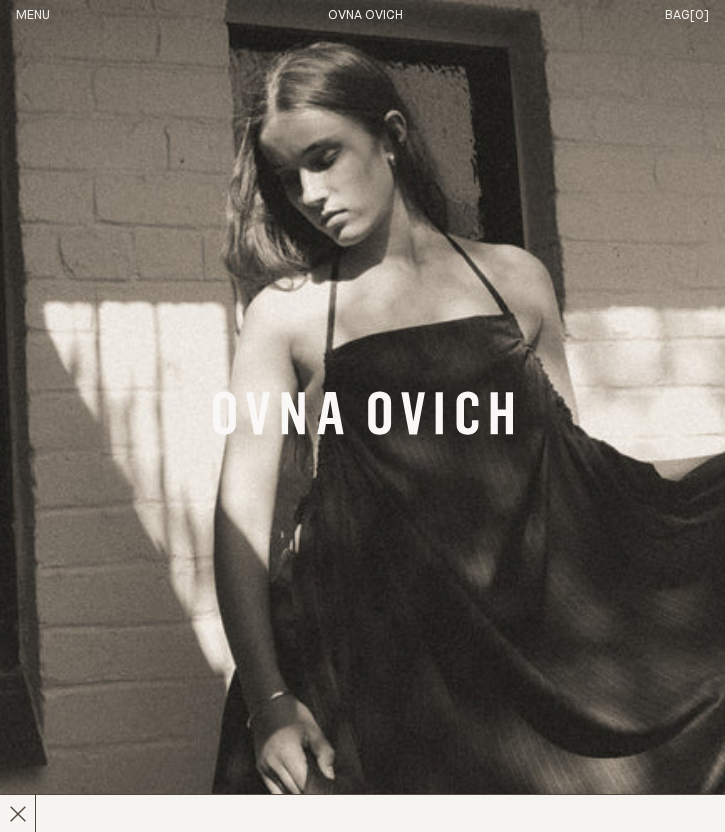 click on "Menu" at bounding box center (33, 16) 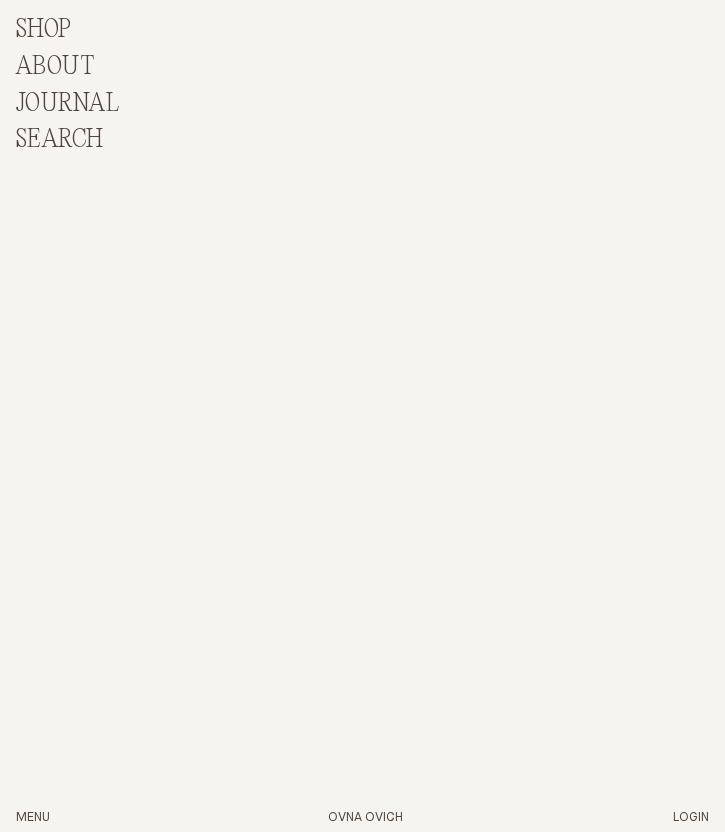 click on "Shop" at bounding box center (44, 30) 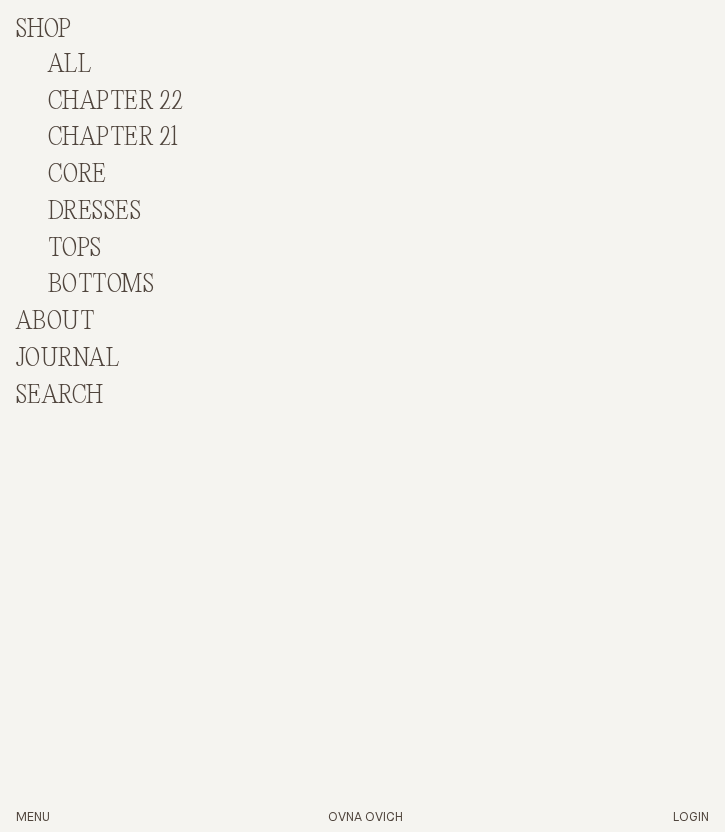 click on "About" at bounding box center (55, 322) 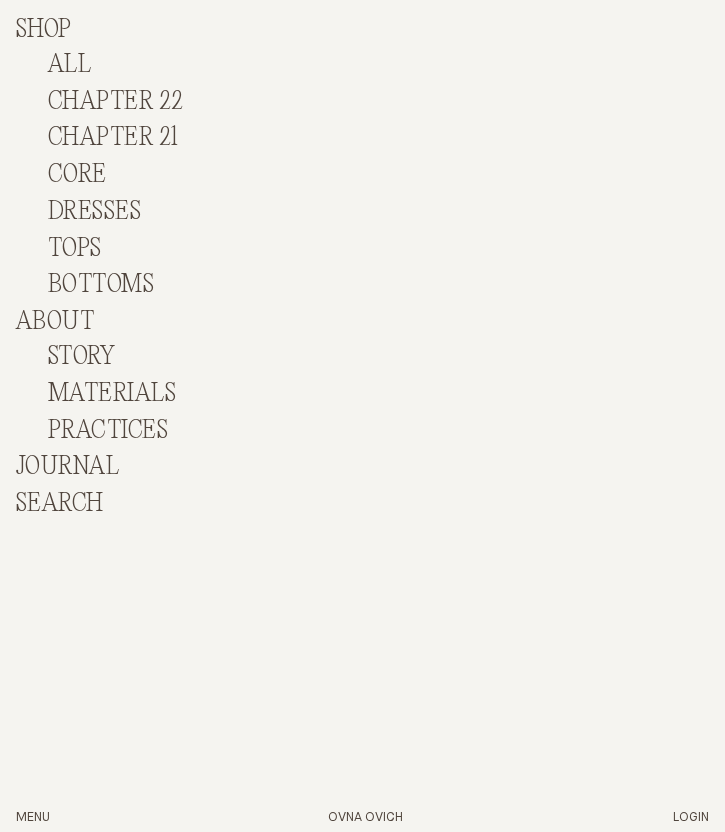 click on "Story" at bounding box center [81, 357] 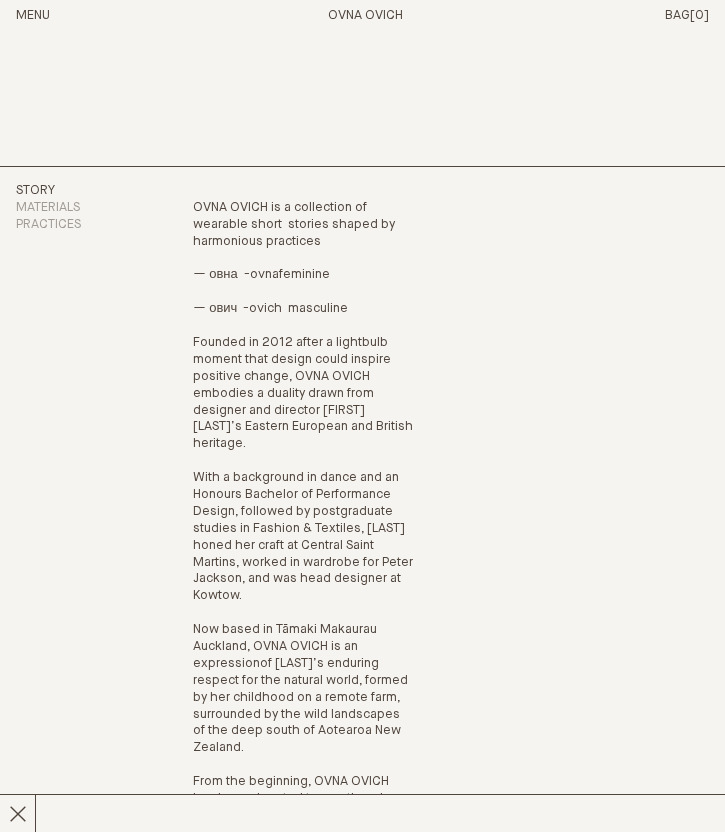 scroll, scrollTop: 0, scrollLeft: 0, axis: both 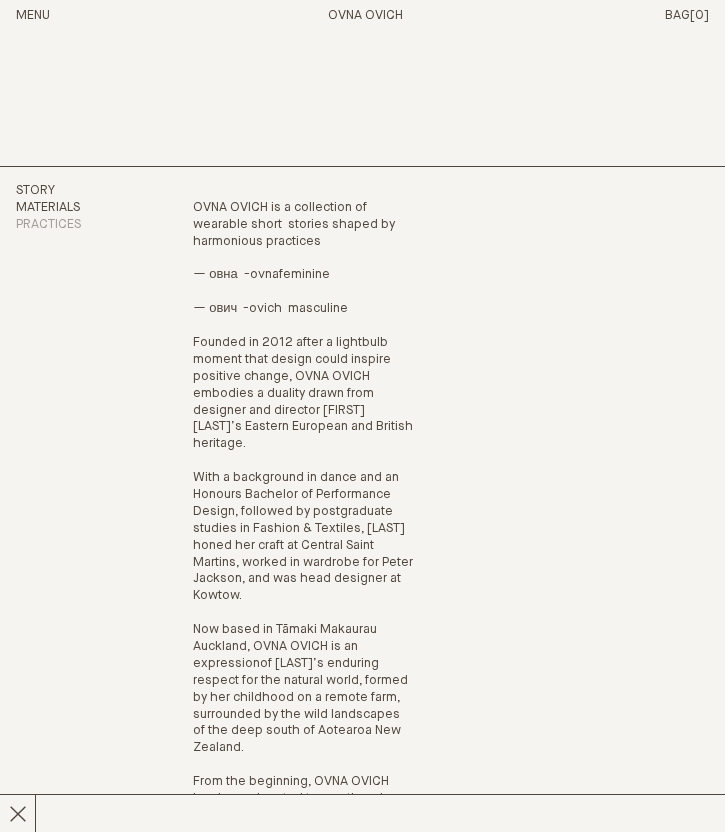 click on "Materials" at bounding box center [67, 208] 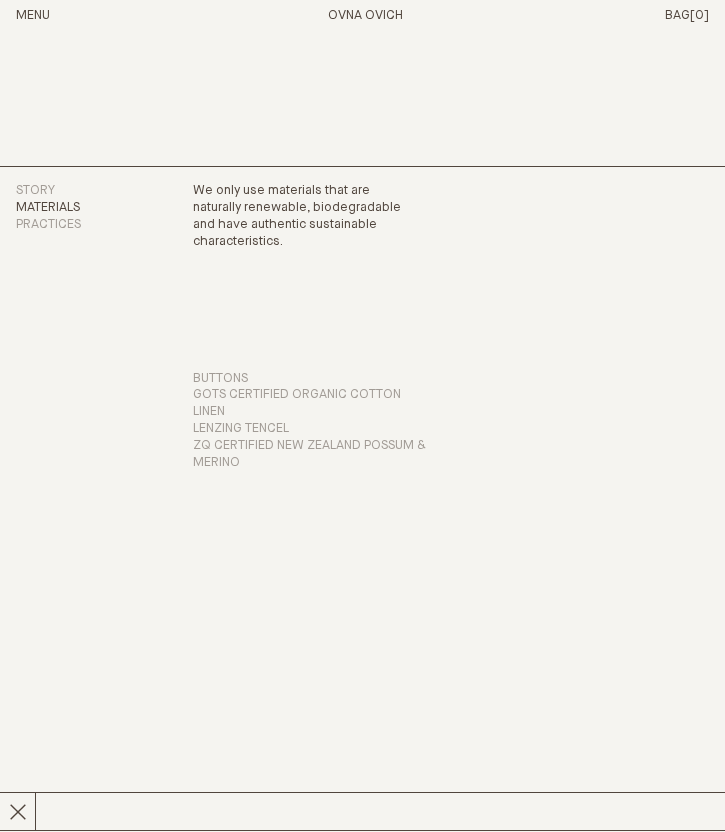 scroll, scrollTop: 0, scrollLeft: 0, axis: both 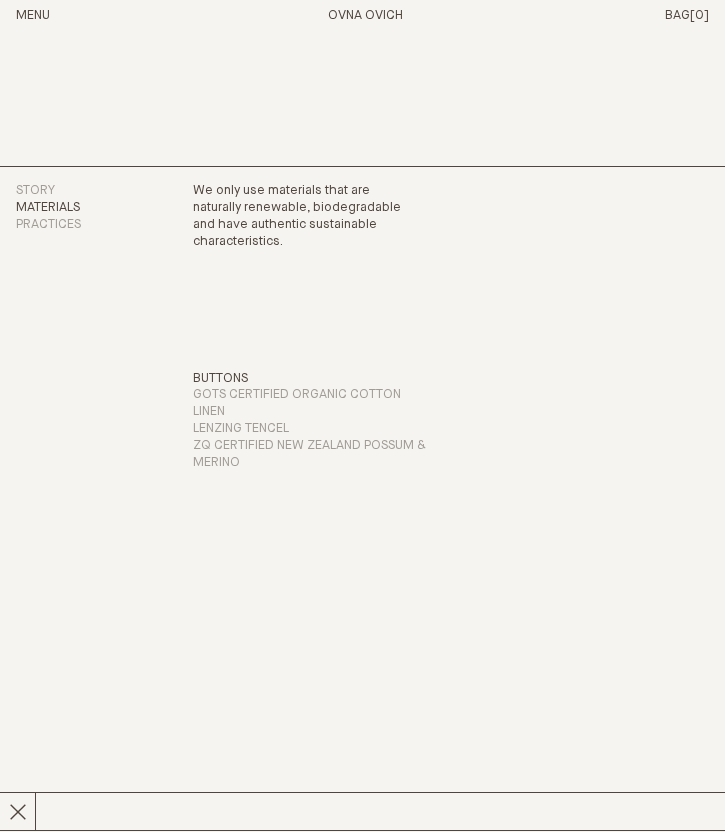 click on "Buttons" at bounding box center (220, 379) 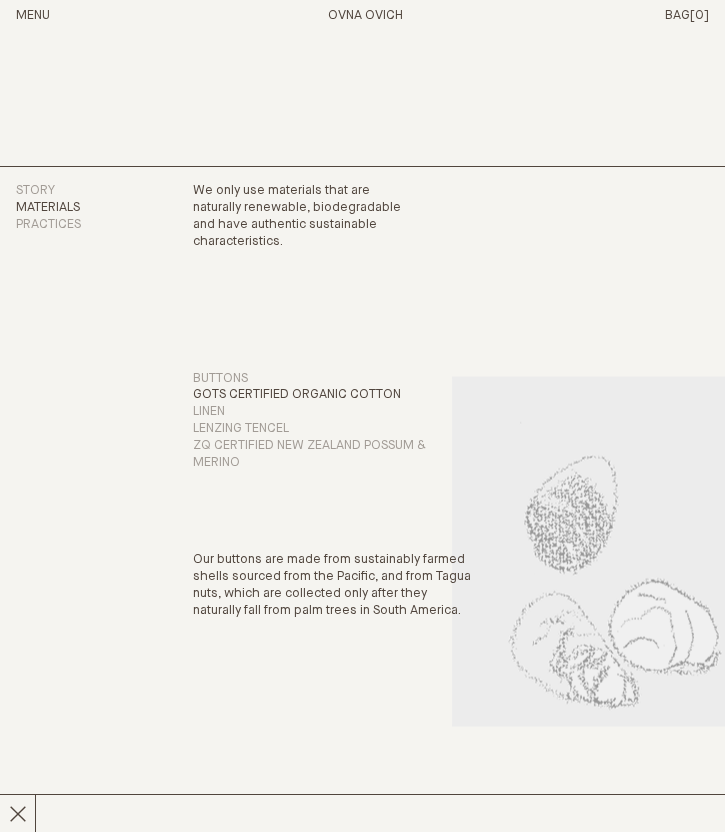 click on "GOTS Certified Organic Cotton" at bounding box center [297, 395] 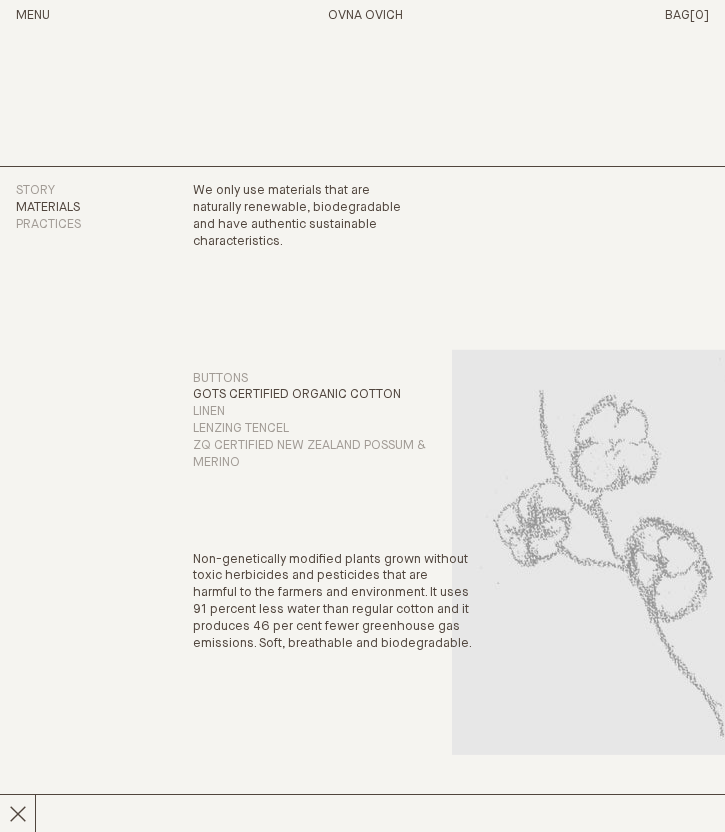 type 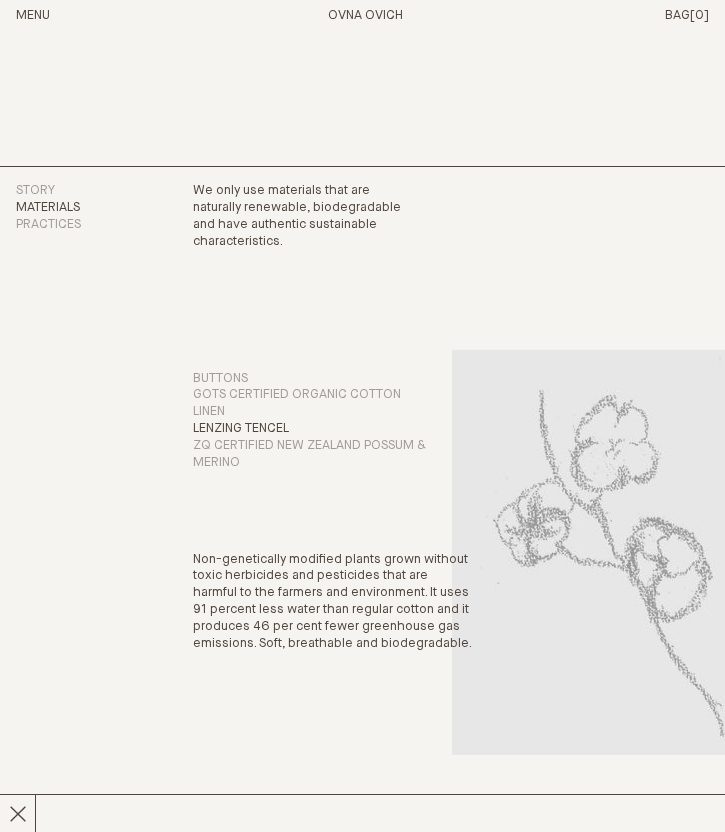 click on "Lenzing Tencel" at bounding box center (241, 429) 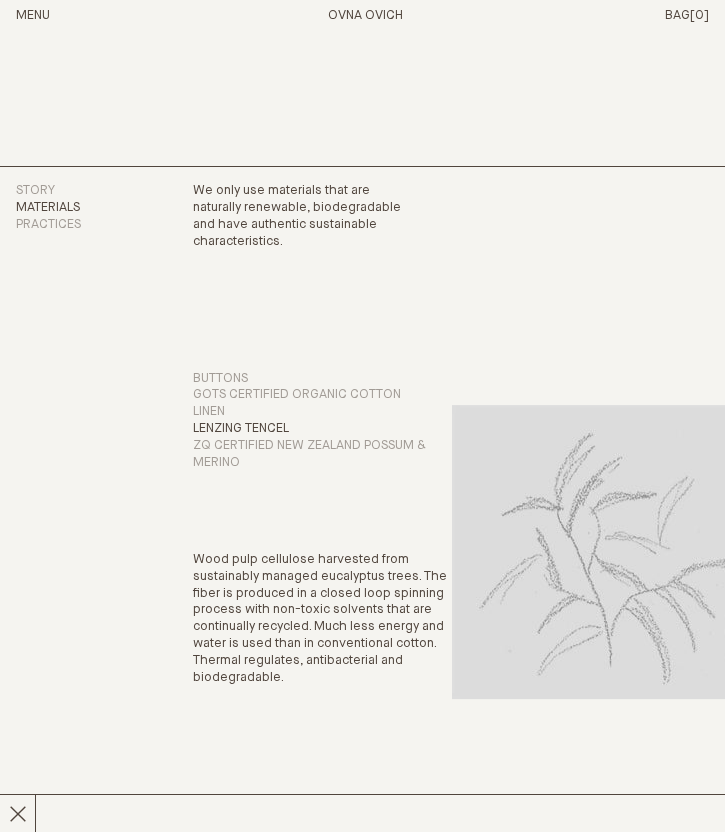 click on "Lenzing Tencel" at bounding box center (241, 429) 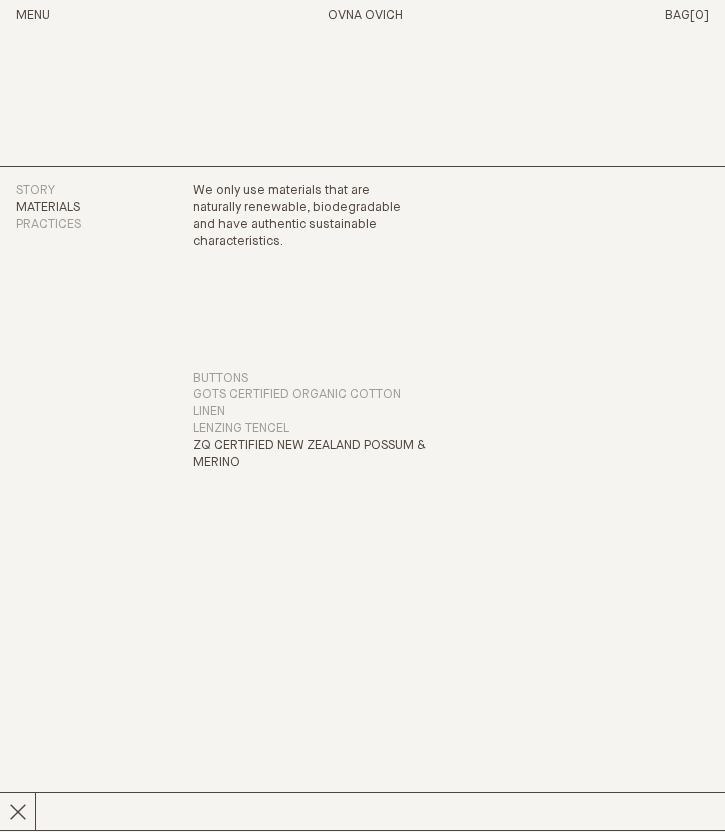 click on "ZQ Certified New Zealand Possum & Merino" at bounding box center [332, 455] 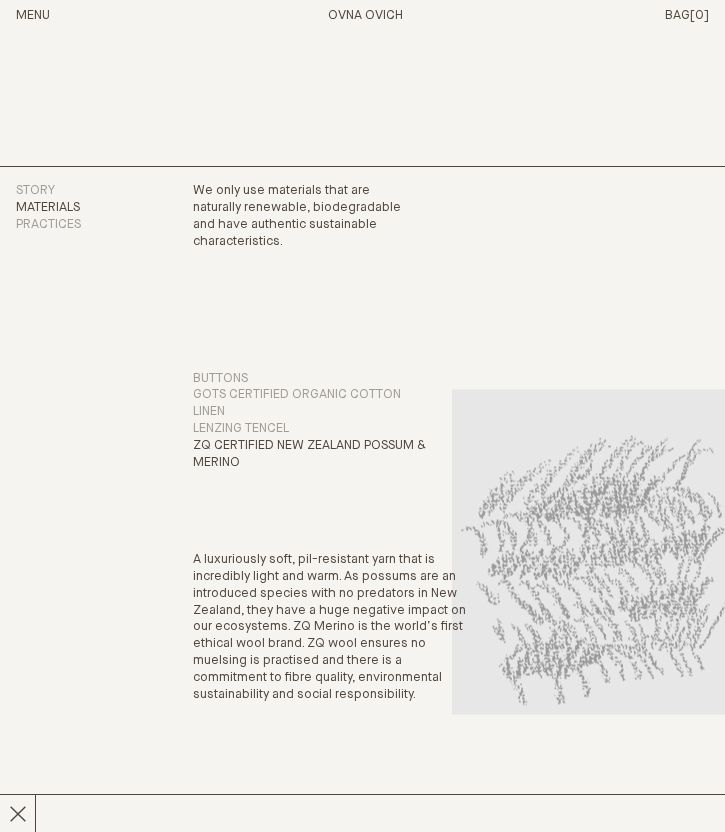 click on "ZQ Certified New Zealand Possum & Merino" at bounding box center (332, 455) 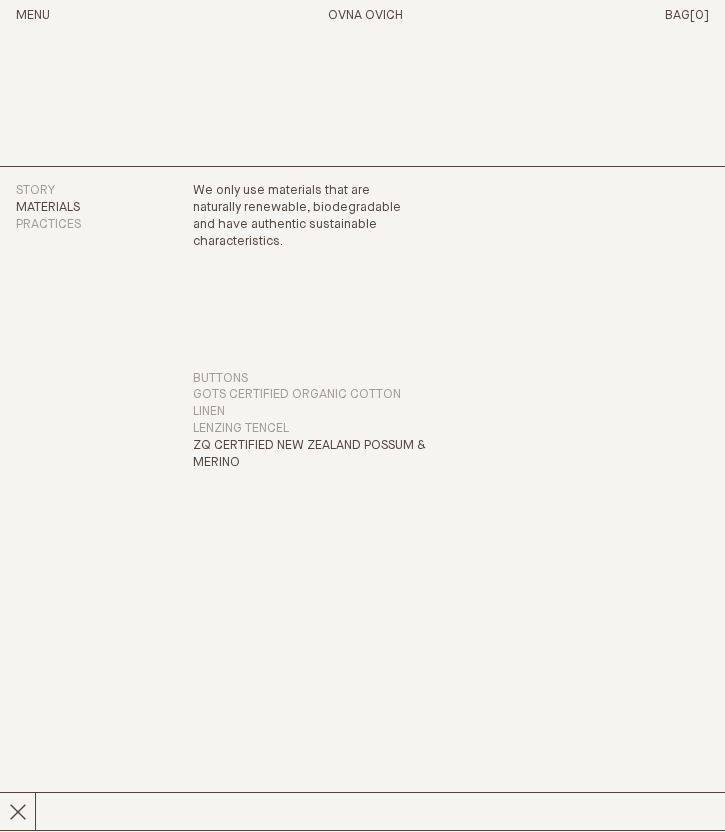 click on "ZQ Certified New Zealand Possum & Merino" at bounding box center [332, 455] 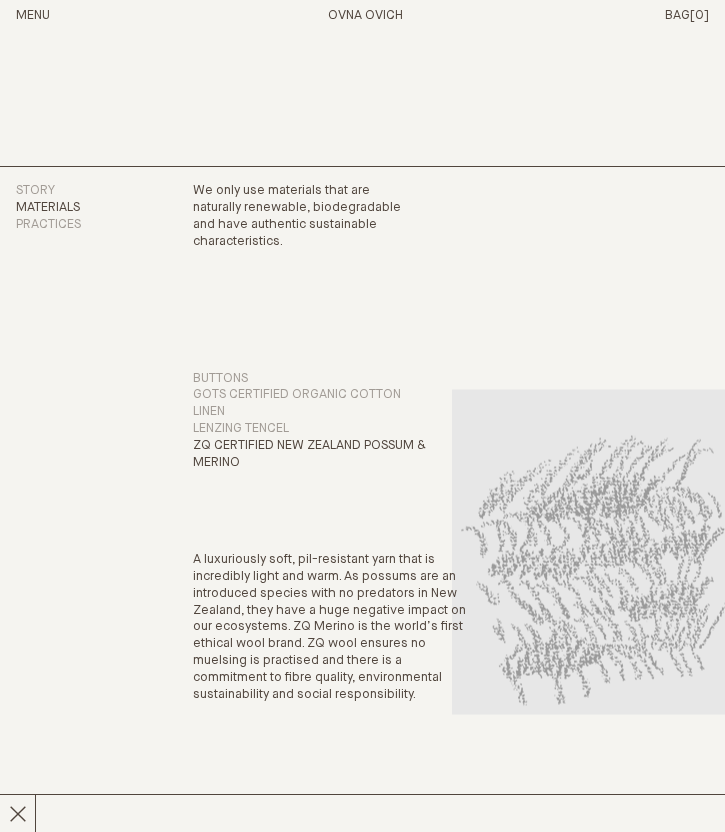 click on "ZQ Certified New Zealand Possum & Merino" at bounding box center [332, 455] 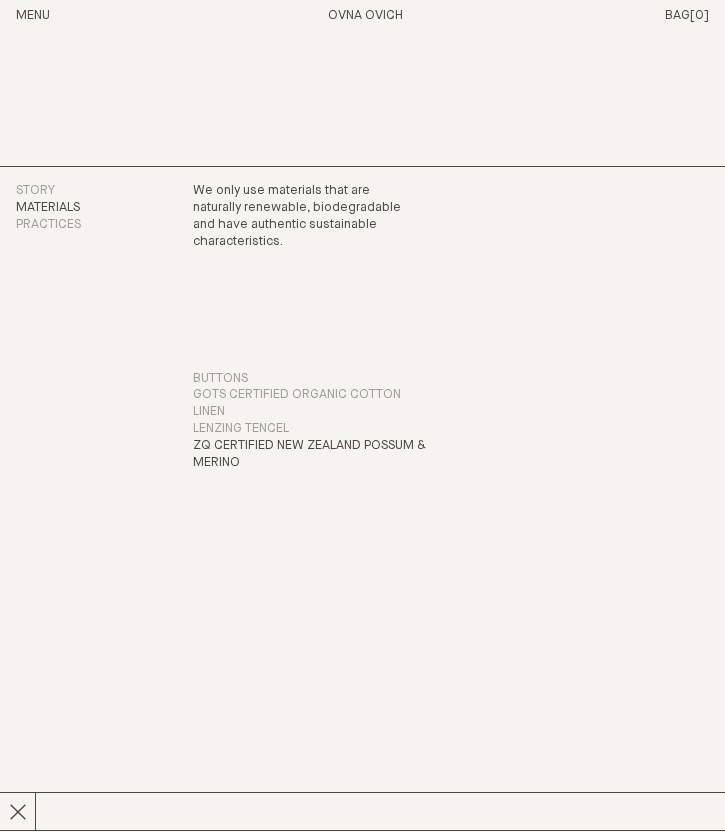 click on "ZQ Certified New Zealand Possum & Merino" at bounding box center (332, 455) 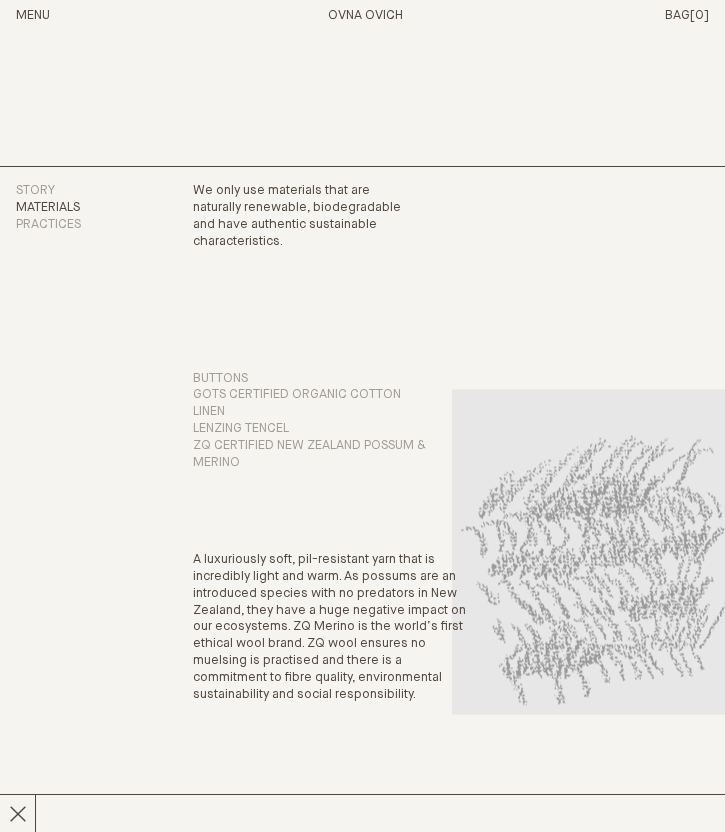 click on "Menu" at bounding box center [33, 16] 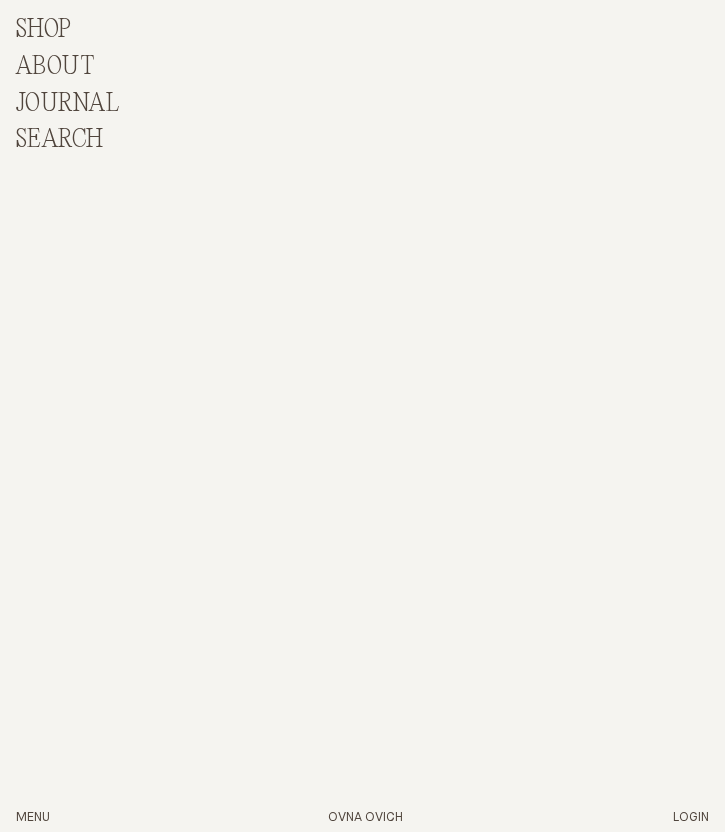 click on "Shop" at bounding box center [44, 30] 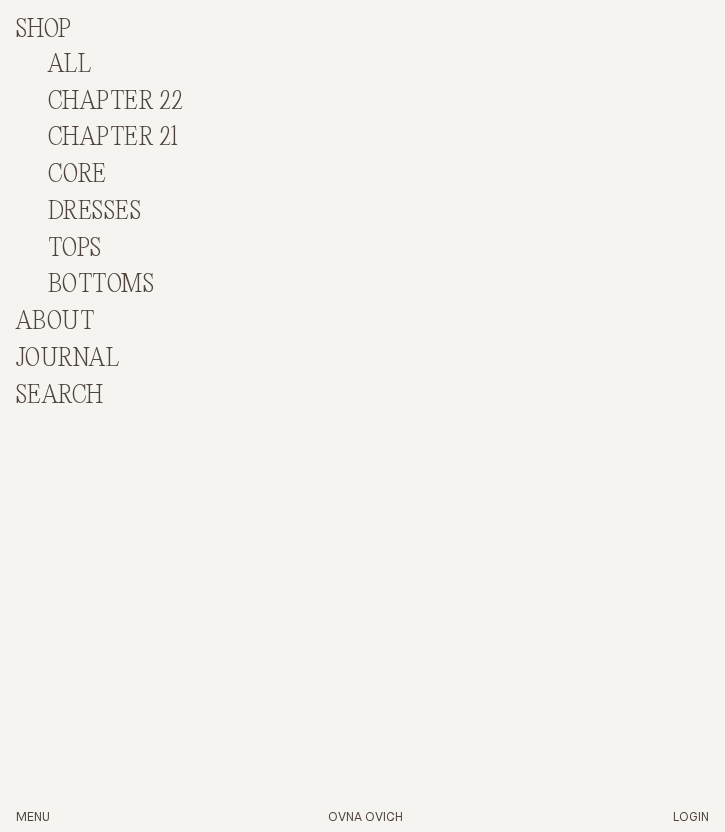 click on "Shop" at bounding box center (44, 30) 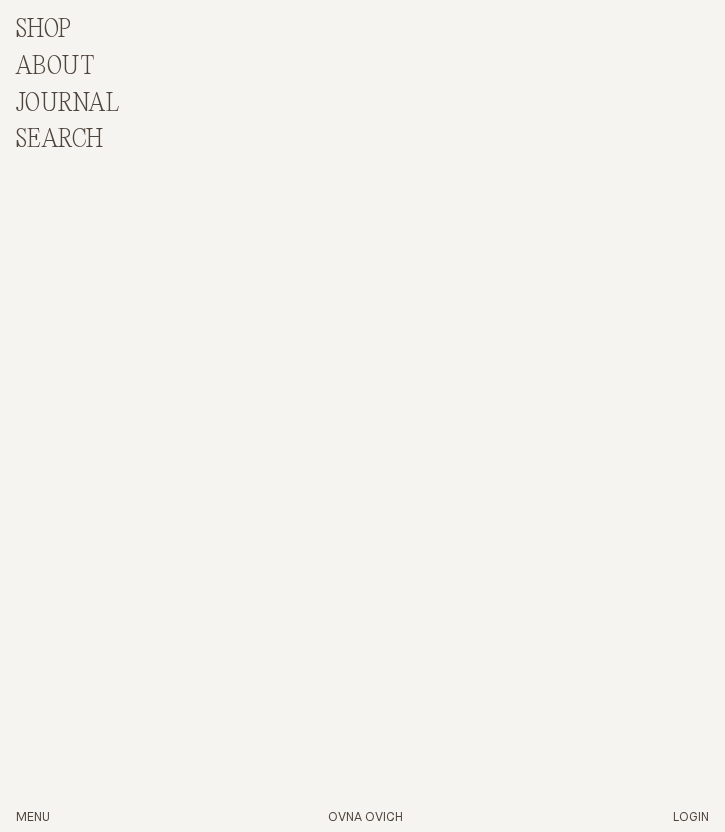 click on "Shop" at bounding box center [44, 30] 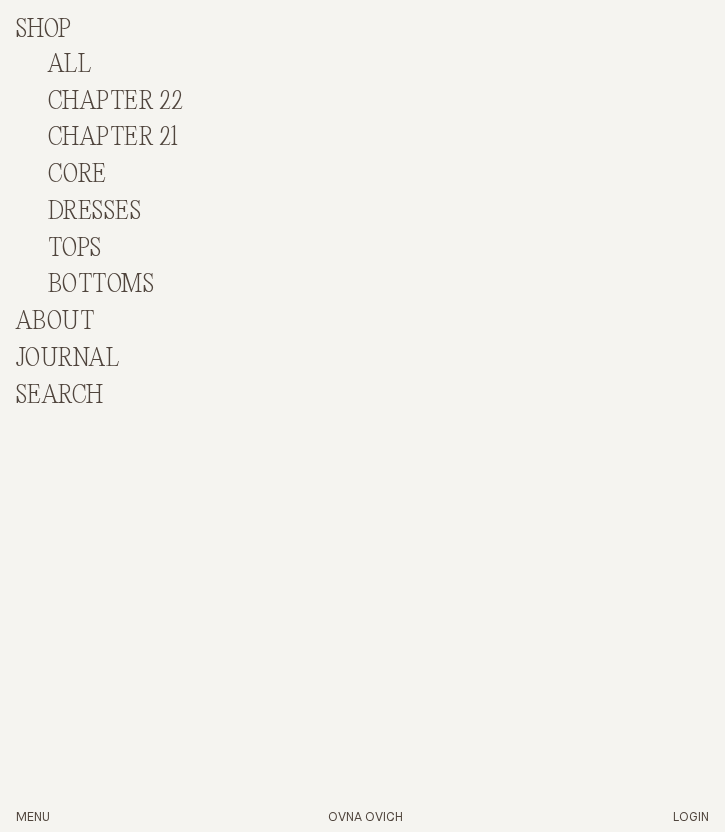 click on "ALL" at bounding box center (69, 65) 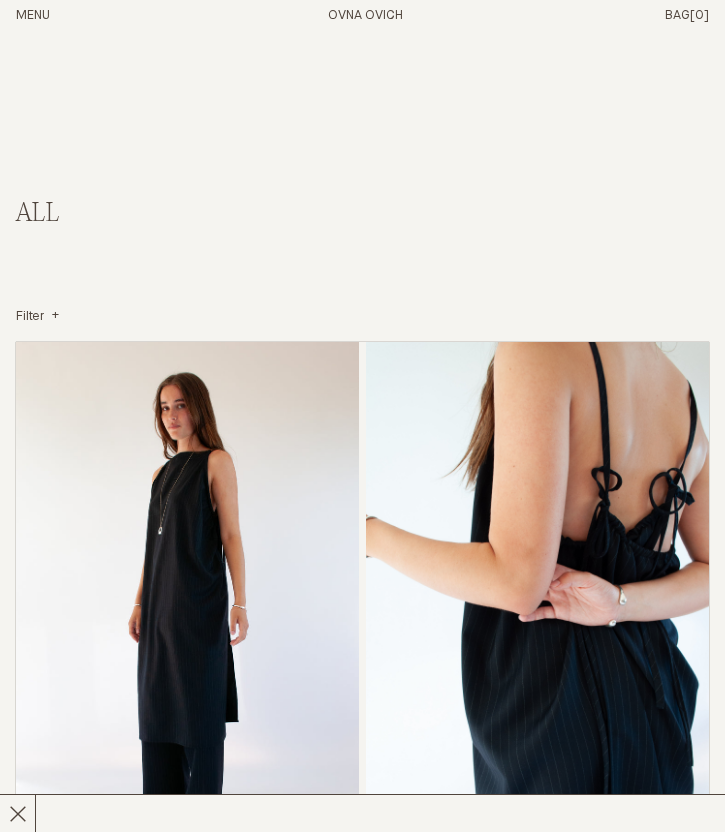 scroll, scrollTop: 0, scrollLeft: 0, axis: both 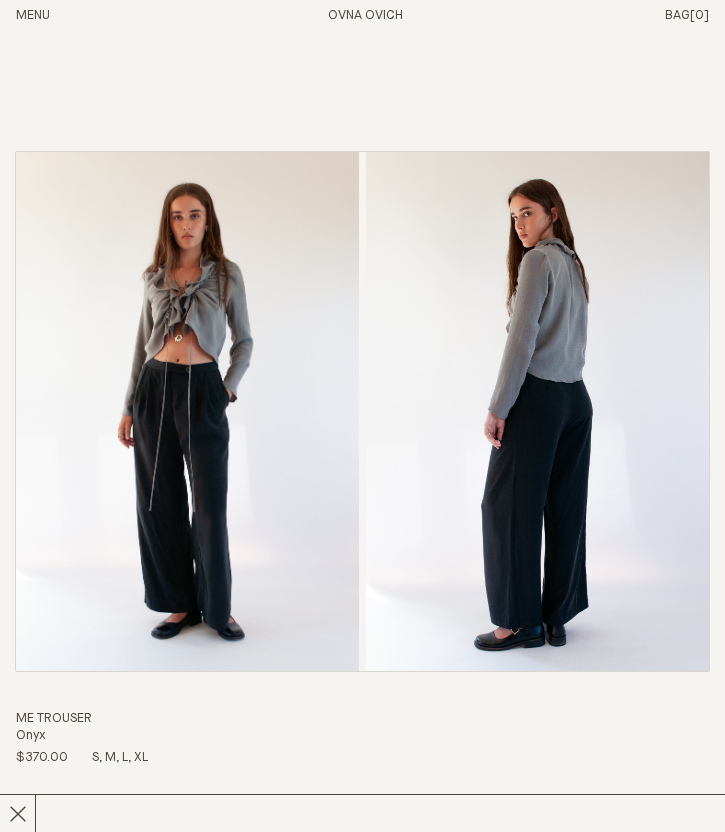 click at bounding box center (537, 412) 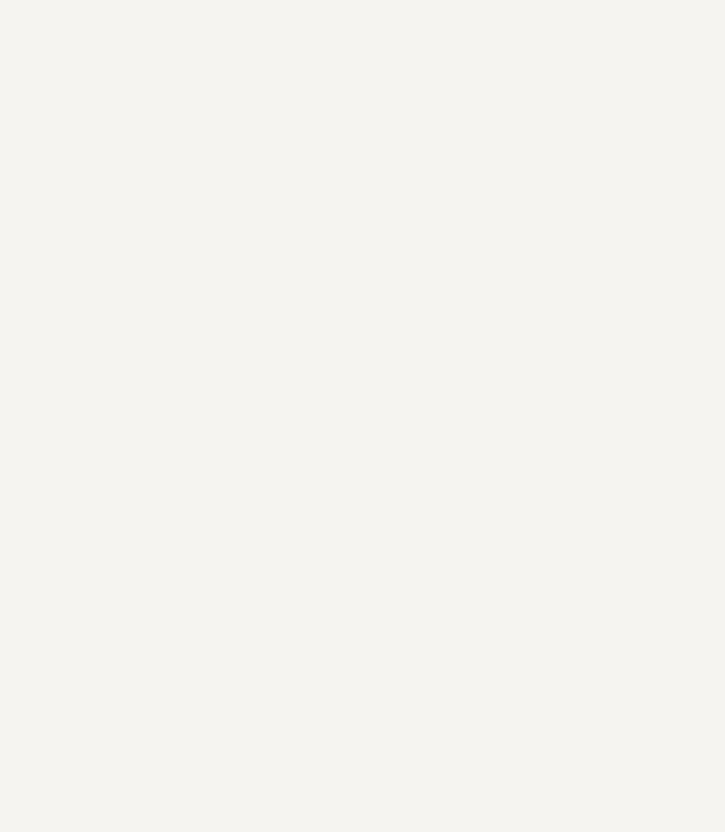 click at bounding box center [537, 412] 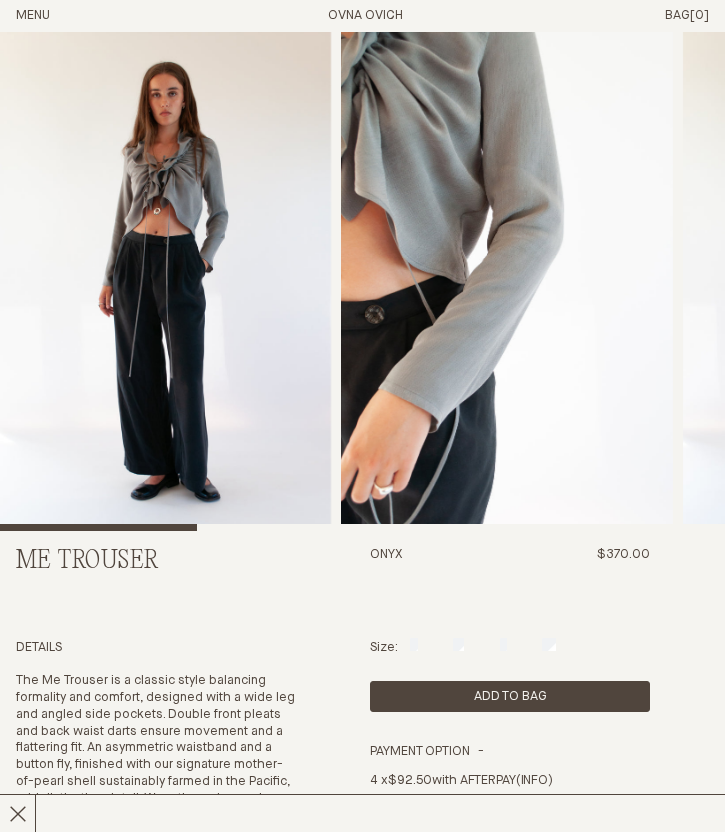 scroll, scrollTop: 0, scrollLeft: 0, axis: both 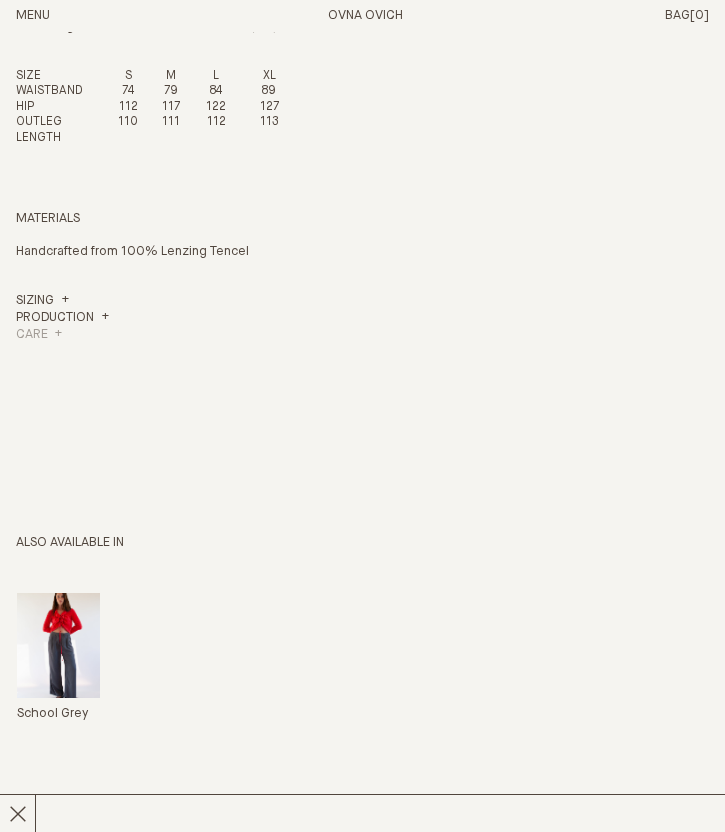 click on "Care" at bounding box center [39, 335] 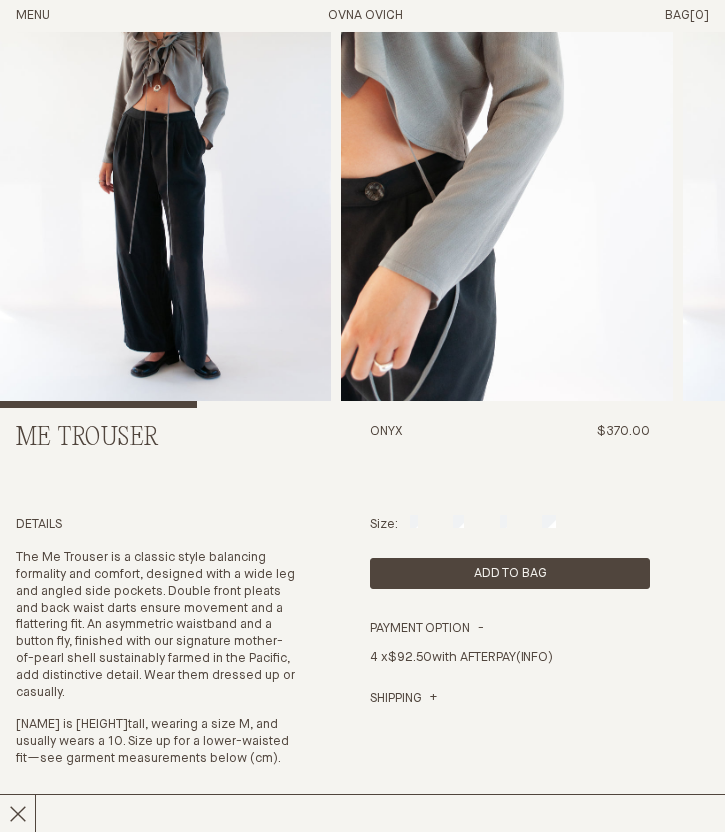 scroll, scrollTop: 0, scrollLeft: 0, axis: both 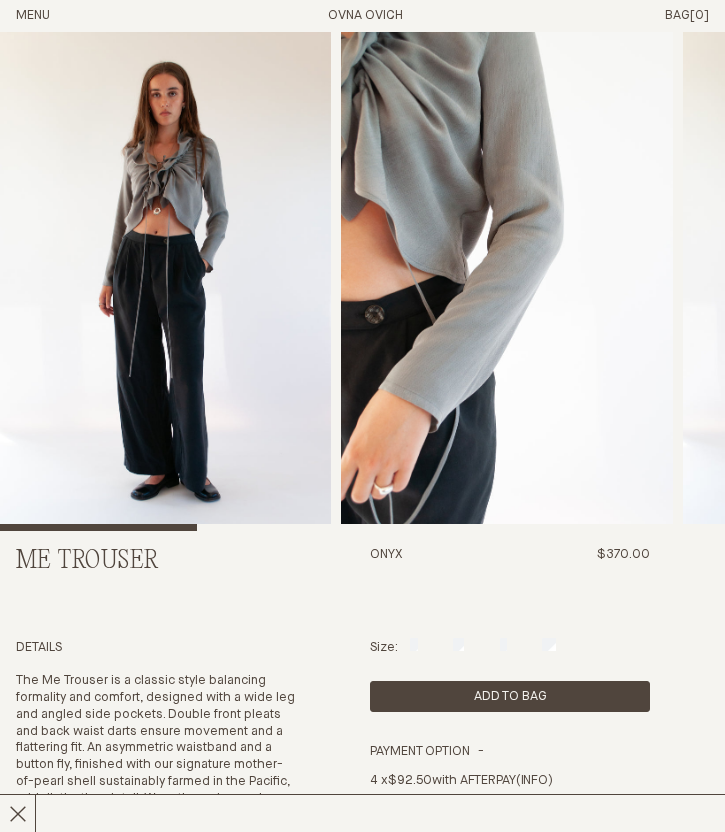 click on "Me Trouser
Onyx
$370.00
Details
The Me Trouser is a classic style balancing formality and comfort, designed with a wide leg and angled side pockets. Double front pleats and back waist darts ensure movement and a flattering fit. An asymmetric waistband and a button fly, finished with our signature mother-of-pearl shell sustainably farmed in the Pacific, add distinctive detail. Wear them dressed up or casually.
Bryher is 178cm tall, wearing a size M, and usually wears a 10. Size up for a lower-waisted fit—see garment measurements below (cm).
SIZE
S
M
L
XL
WAISTBAND
74
79
84
89
HIP
112
117
122
127
OUTLEG LENGTH
110
111
112
113
Materials" at bounding box center [362, 974] 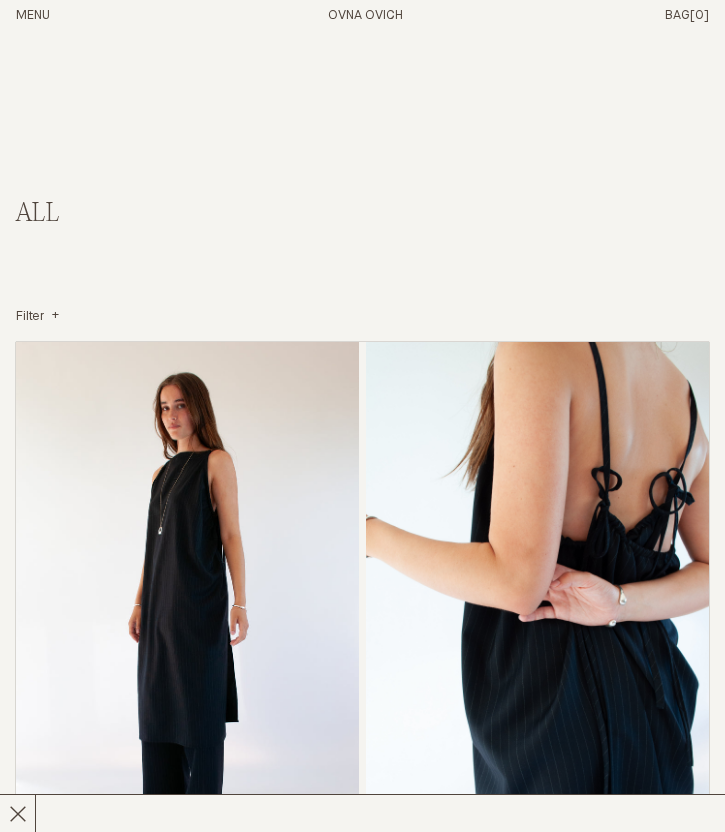 scroll, scrollTop: 2072, scrollLeft: 0, axis: vertical 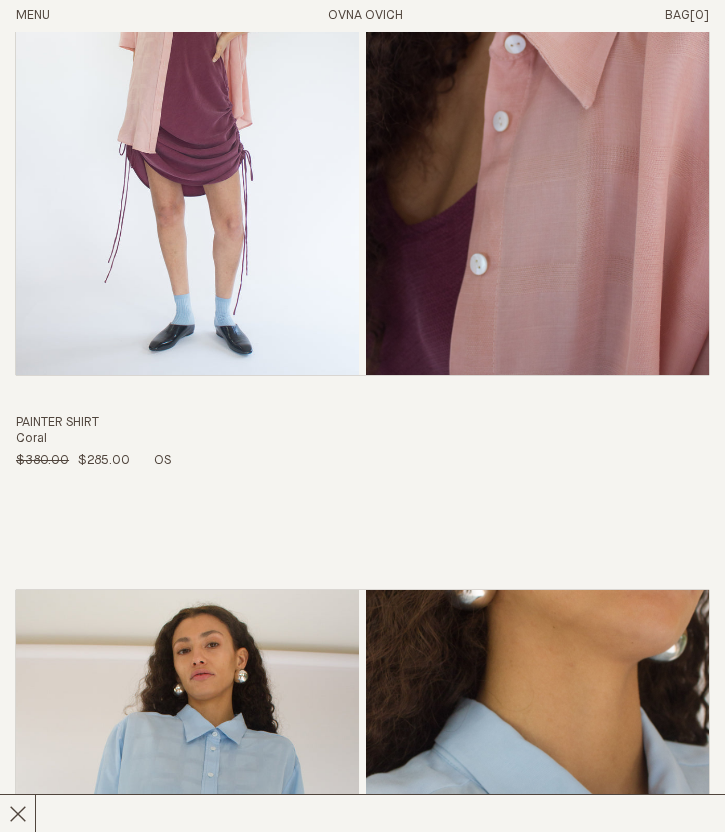 click on "Painter Shirt
Coral
$380.00
$285.00
OS" at bounding box center (362, 162) 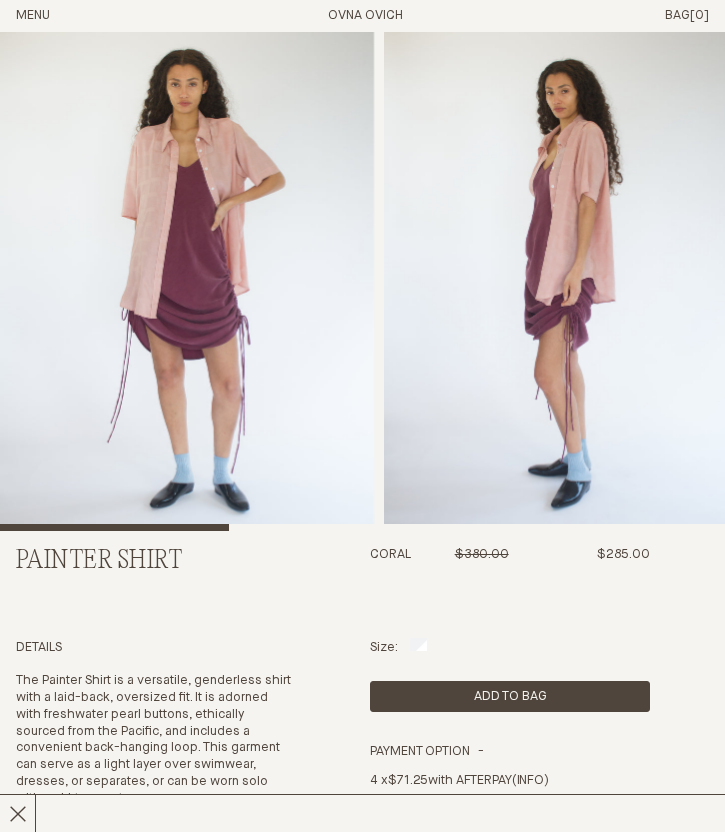 scroll, scrollTop: 0, scrollLeft: 0, axis: both 